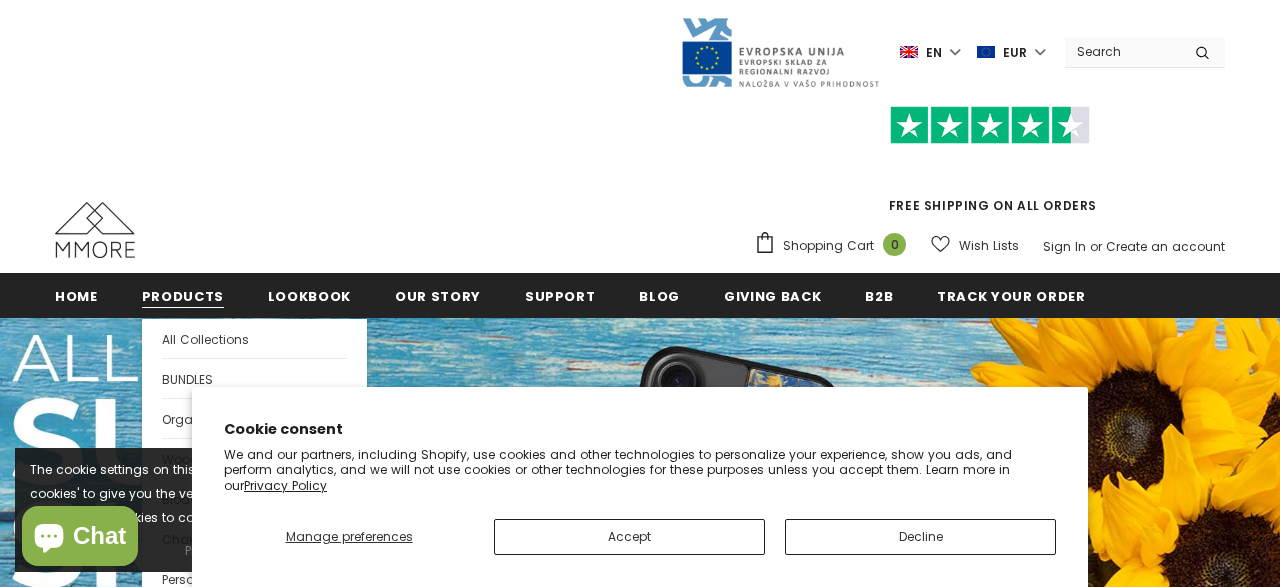 scroll, scrollTop: 0, scrollLeft: 0, axis: both 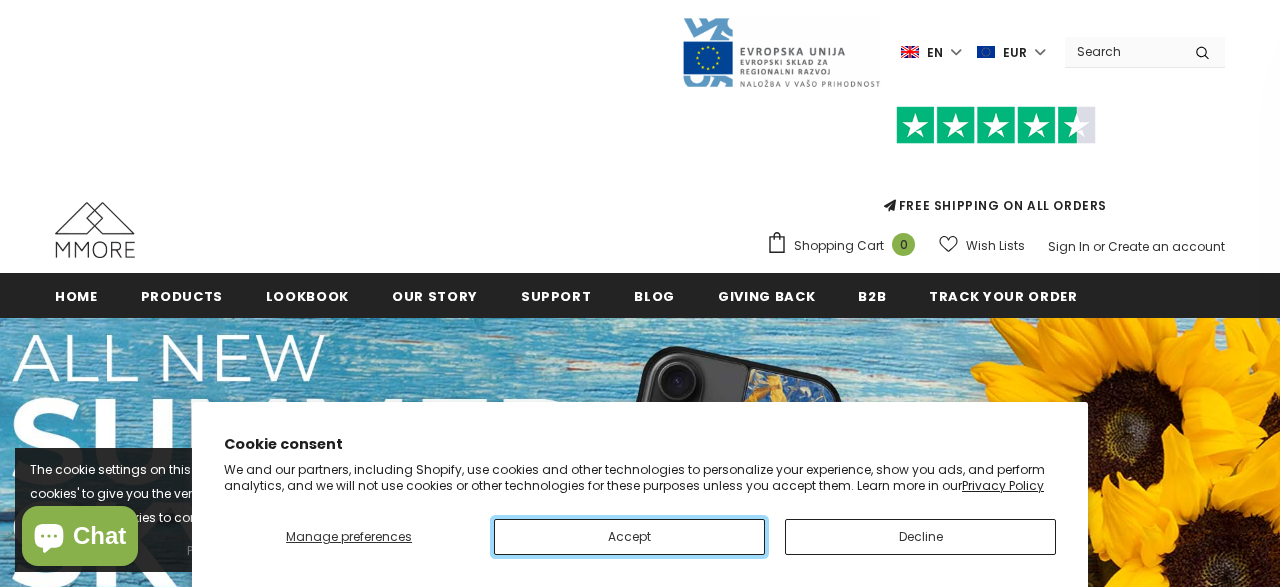 click on "Accept" at bounding box center (629, 537) 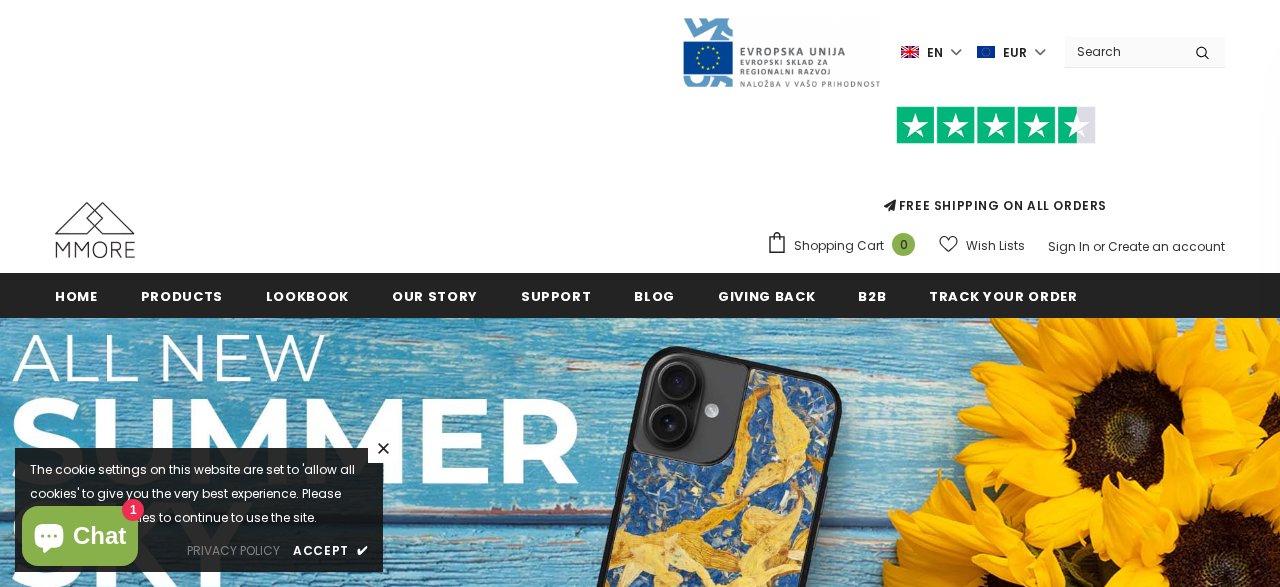 click 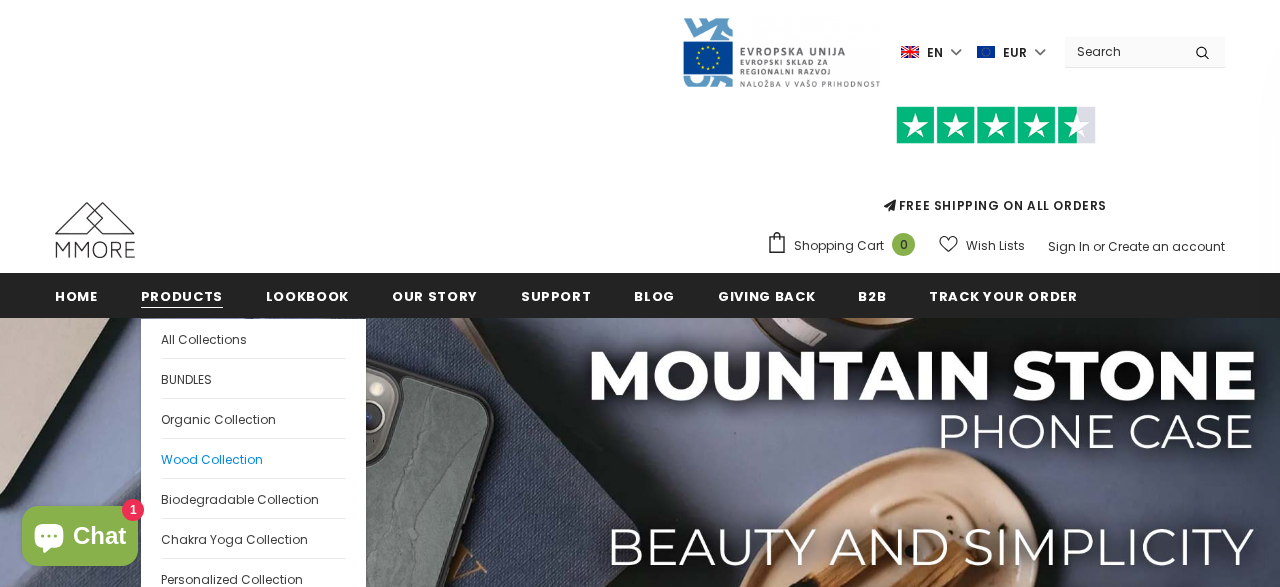 click on "Wood Collection" at bounding box center (253, 458) 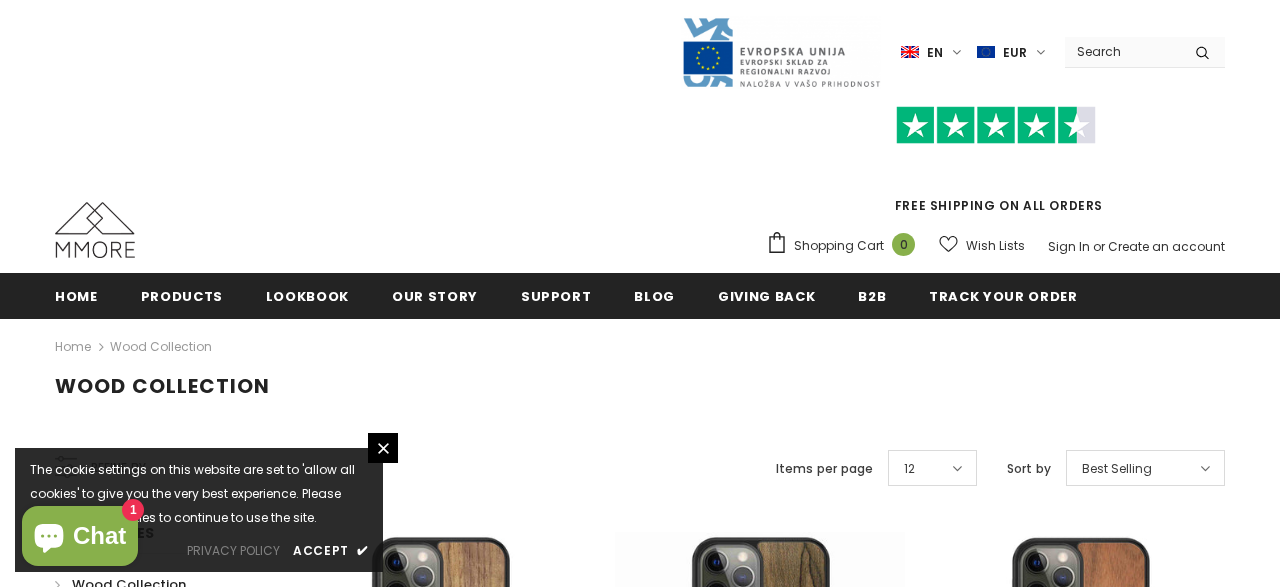 scroll, scrollTop: 0, scrollLeft: 0, axis: both 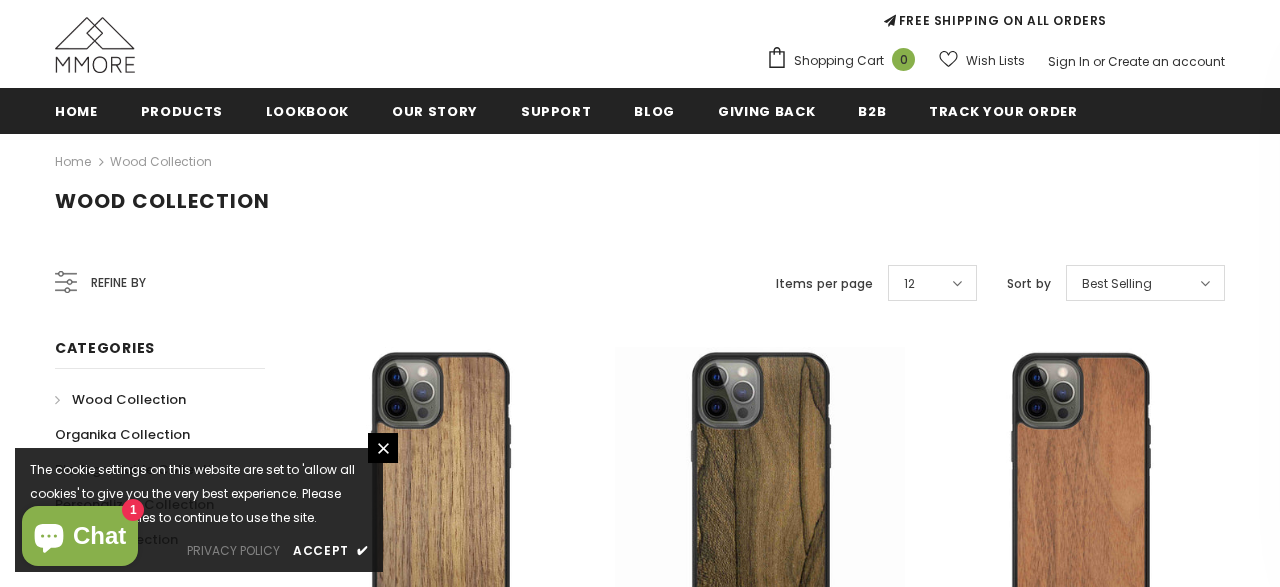 click on "Refine by" at bounding box center [100, 283] 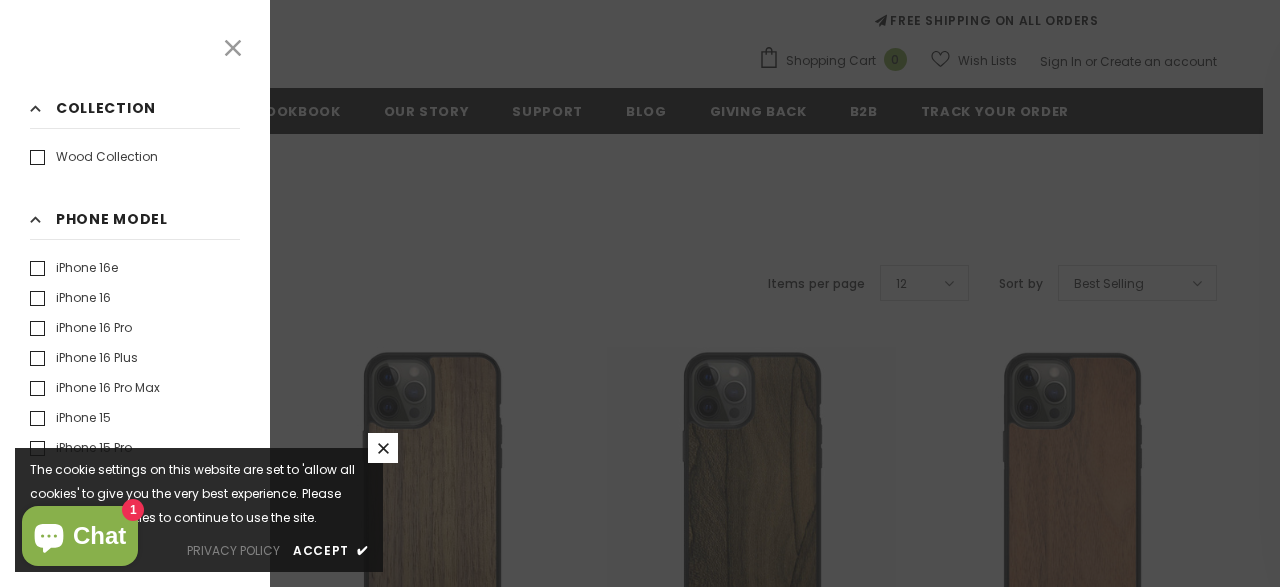 click 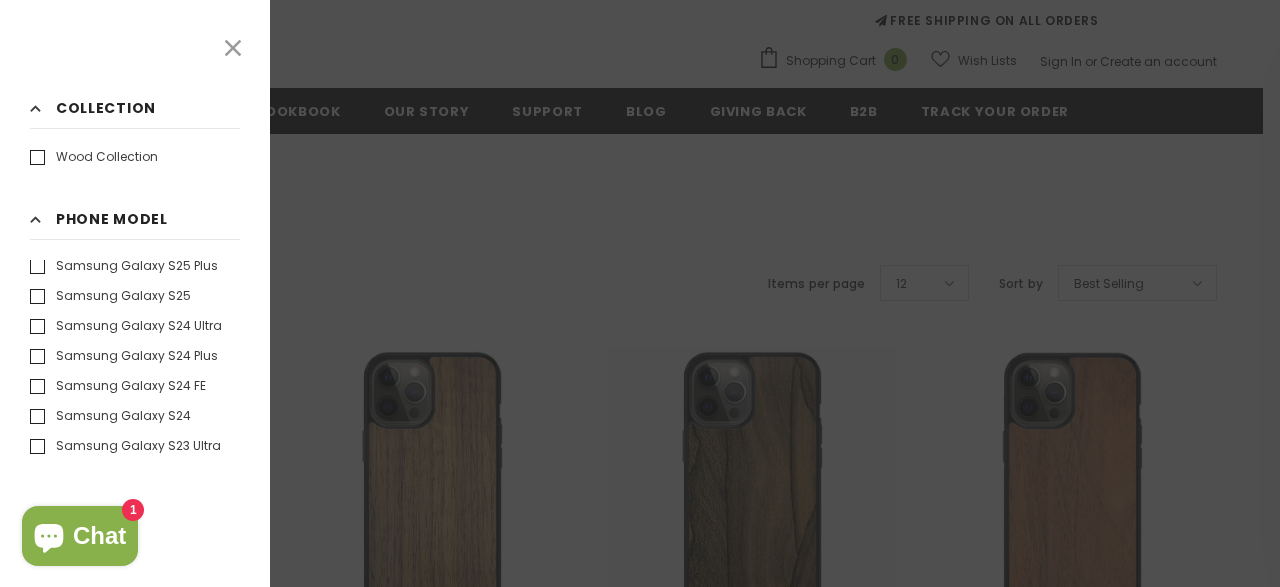 scroll, scrollTop: 1191, scrollLeft: 0, axis: vertical 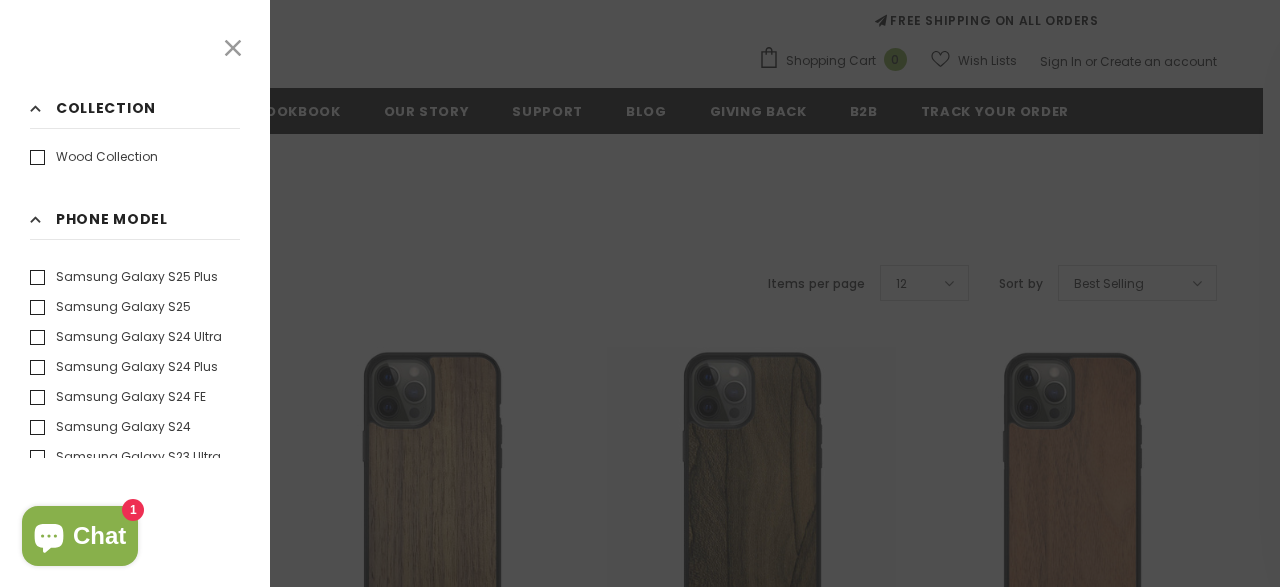 click on "Samsung Galaxy S25" at bounding box center (110, 307) 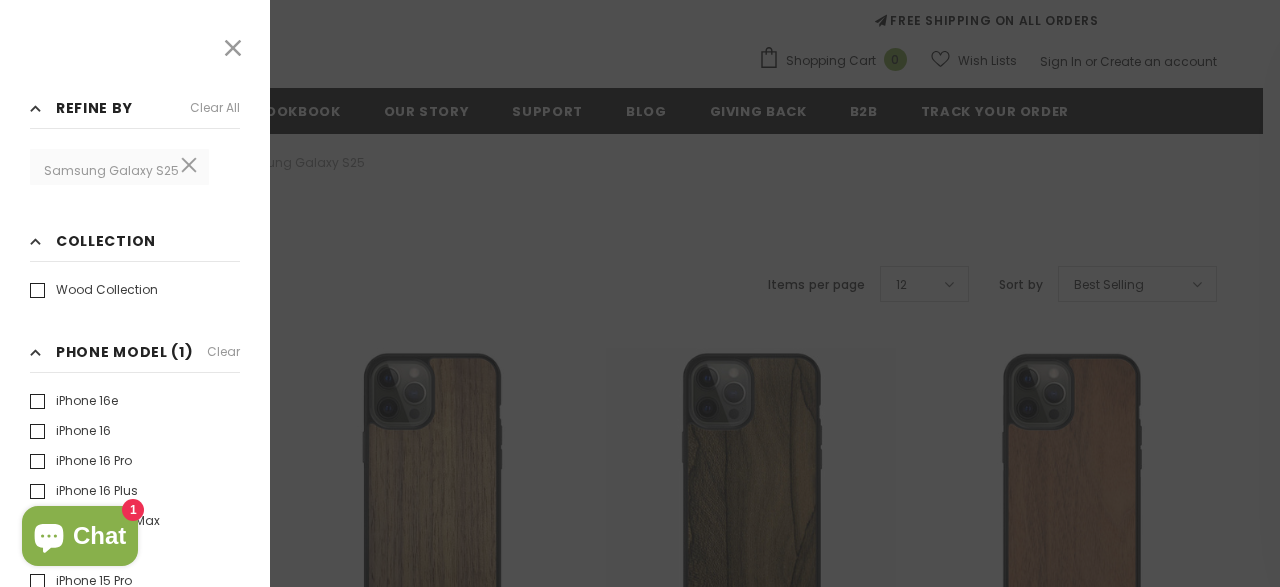scroll, scrollTop: 123, scrollLeft: 0, axis: vertical 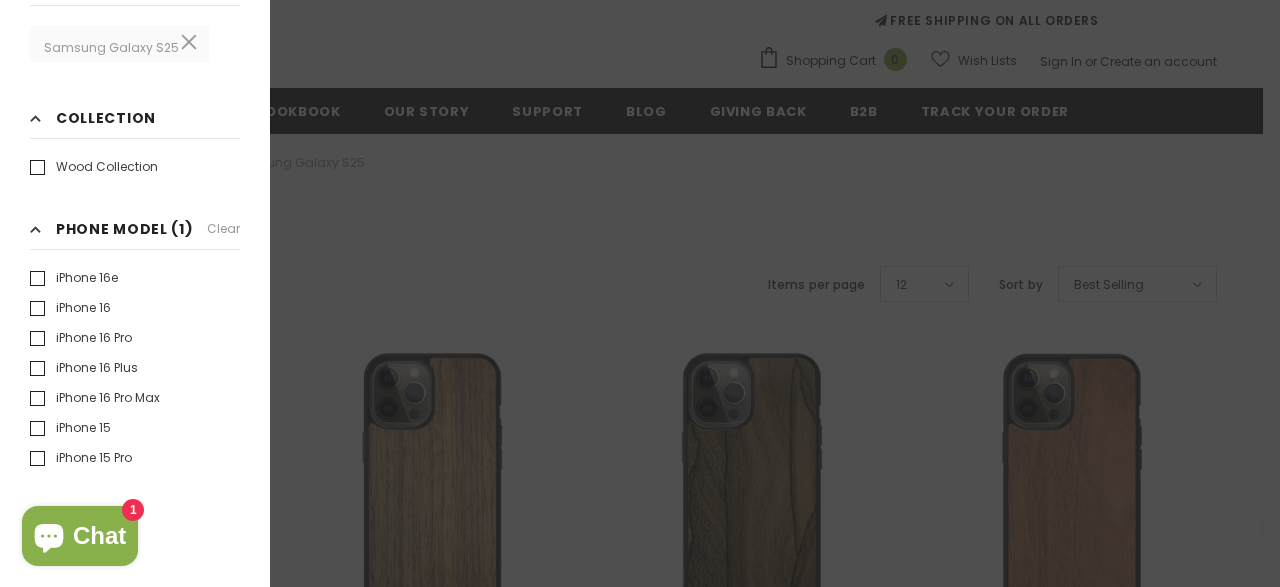 click on "Refine by
Clear all
Samsung Galaxy S25
Collection
Clear" at bounding box center (135, 293) 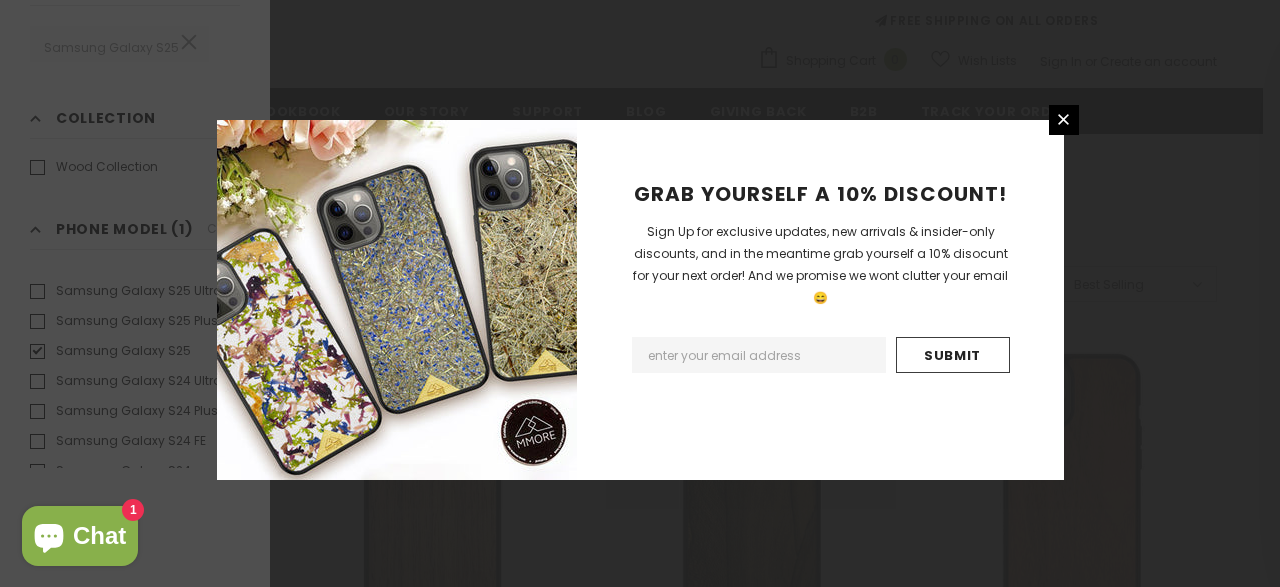 scroll, scrollTop: 1179, scrollLeft: 0, axis: vertical 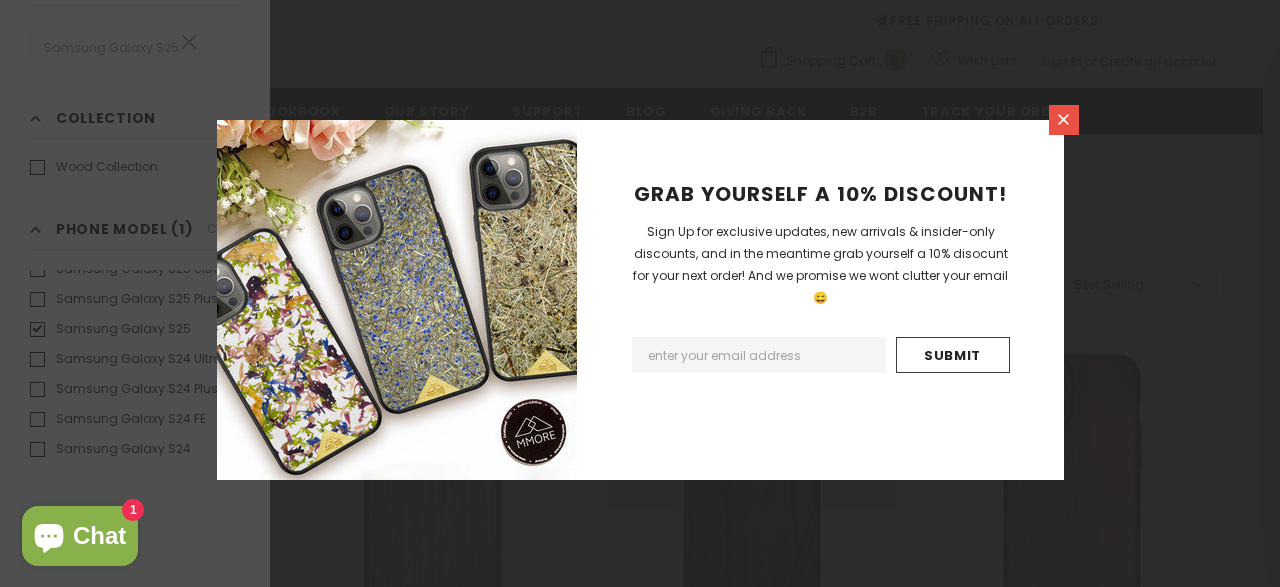 click 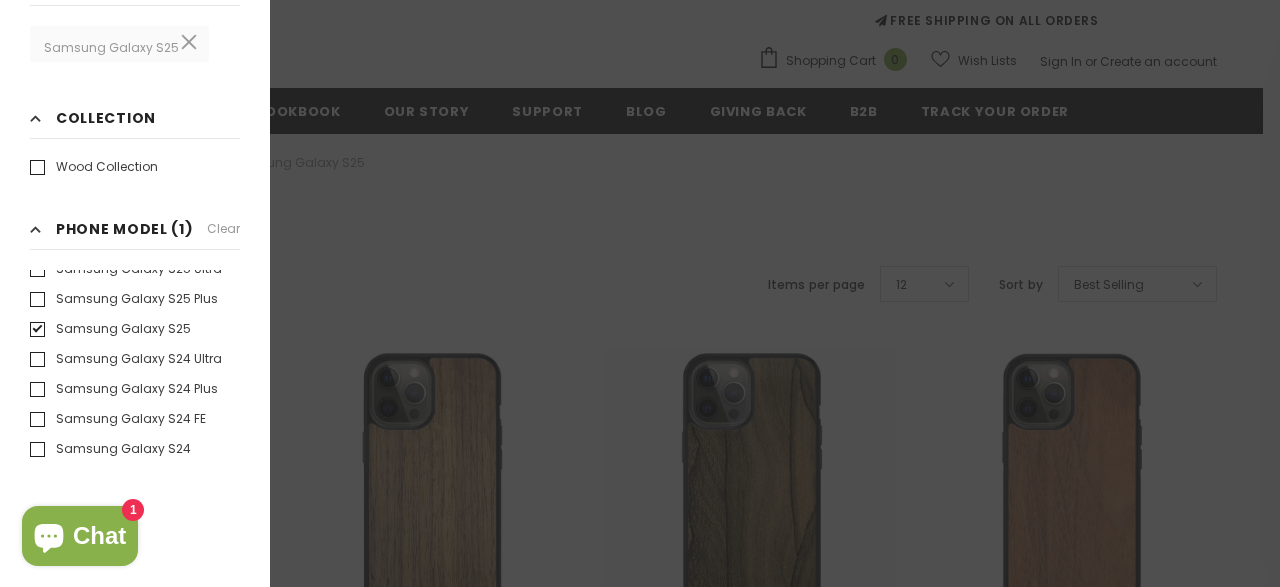 click at bounding box center (640, 293) 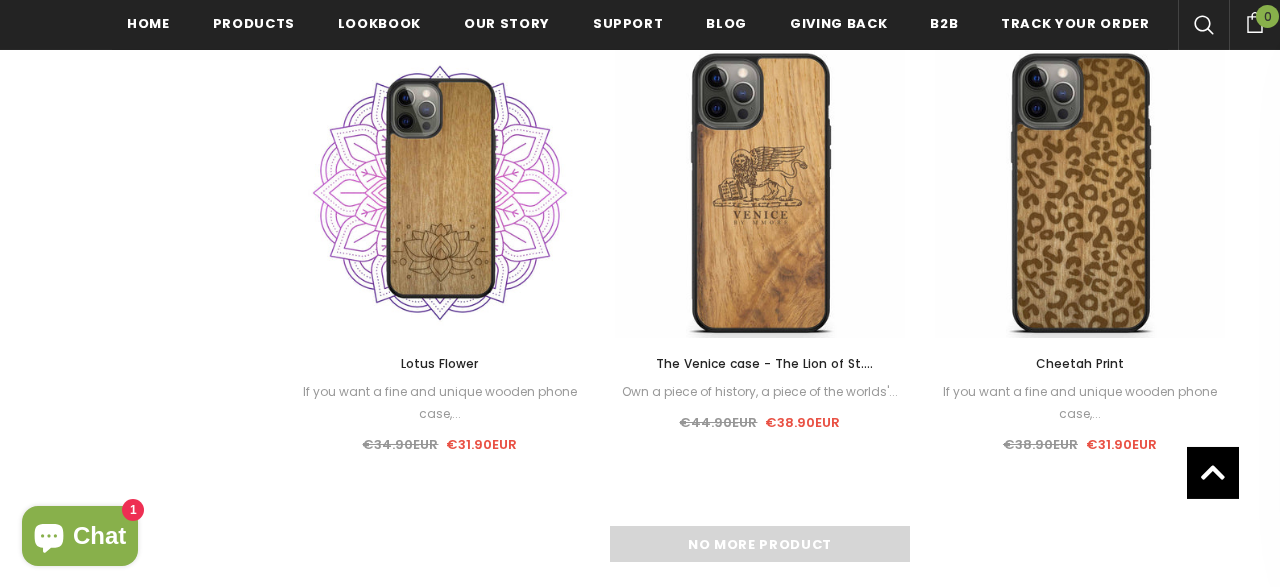 scroll, scrollTop: 2403, scrollLeft: 0, axis: vertical 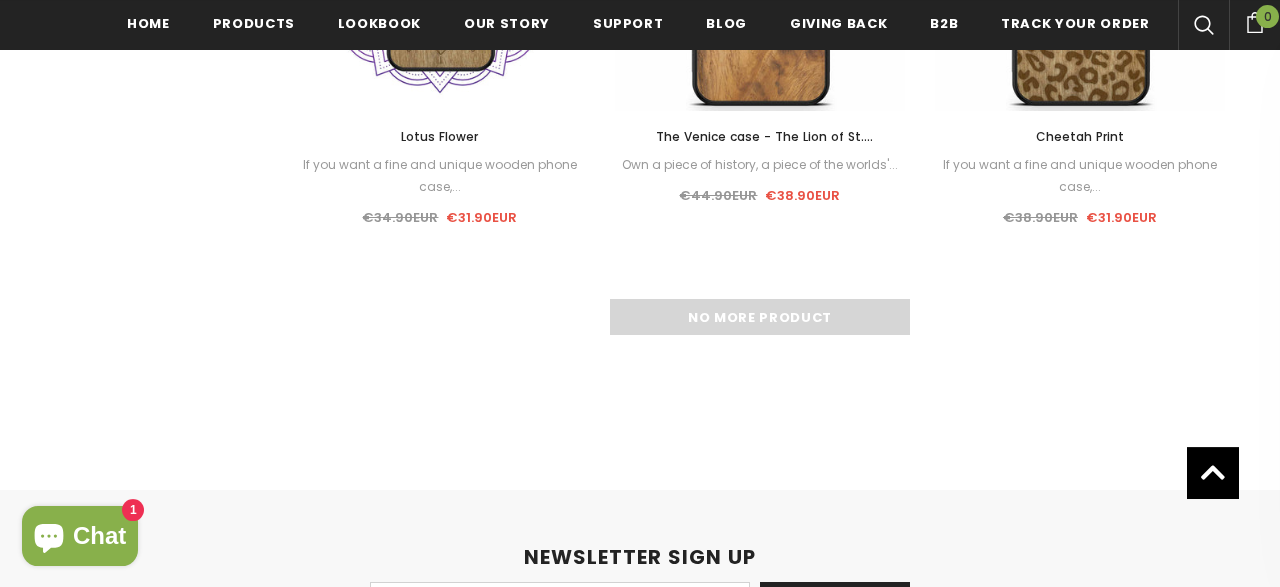 click on "No more product" at bounding box center [760, 317] 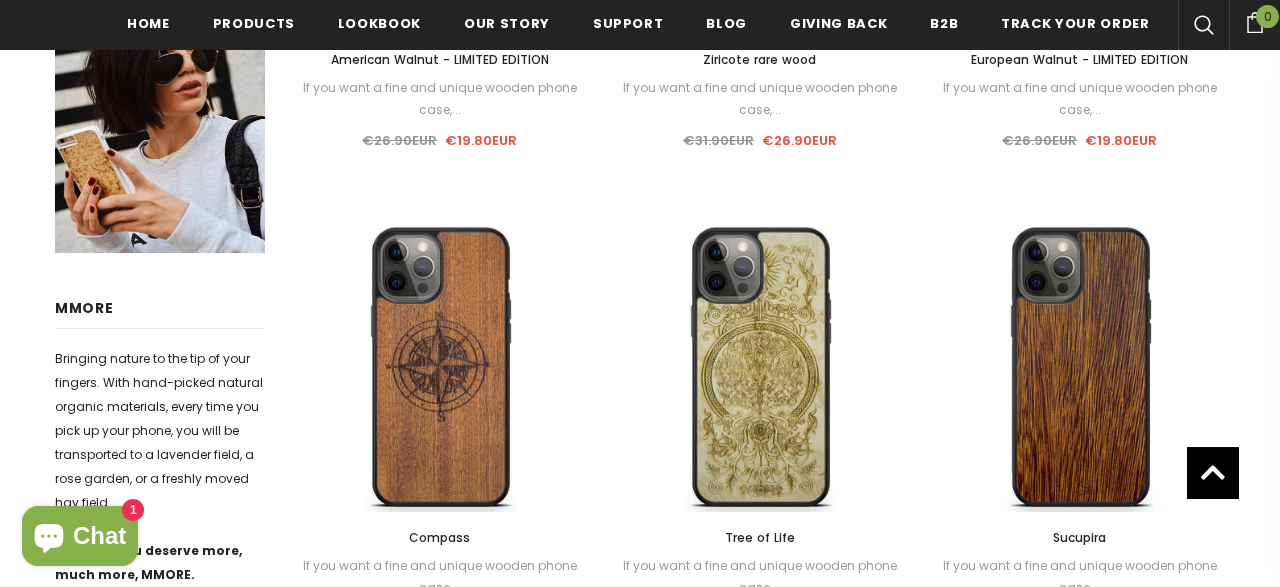scroll, scrollTop: 797, scrollLeft: 0, axis: vertical 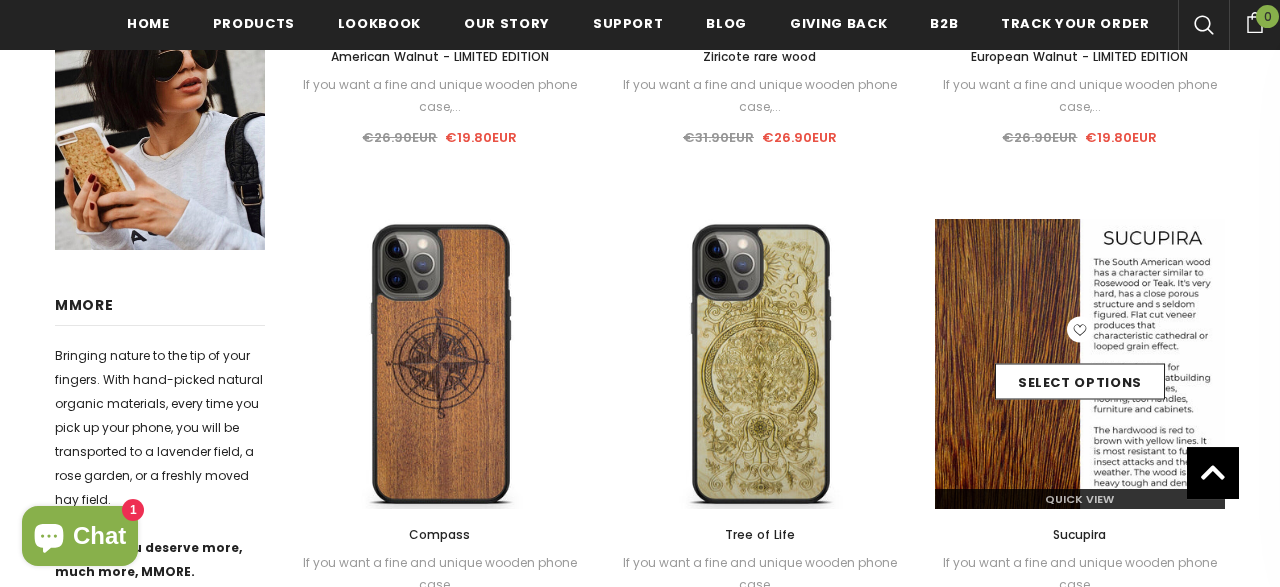 click on "Select options" at bounding box center (1080, 364) 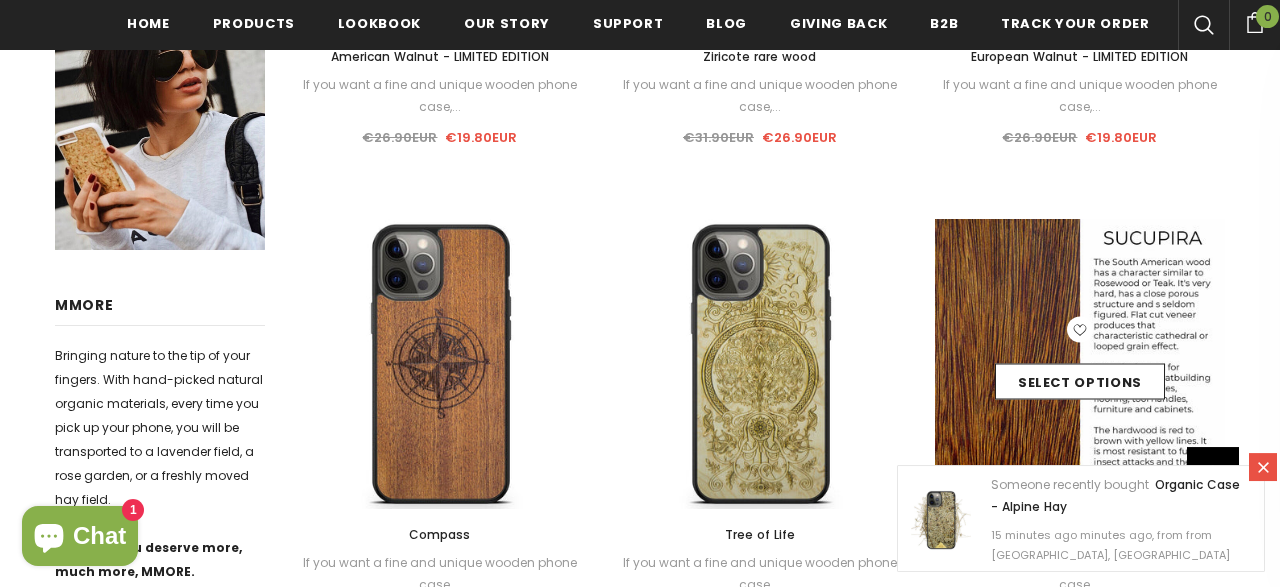 click at bounding box center [1080, 364] 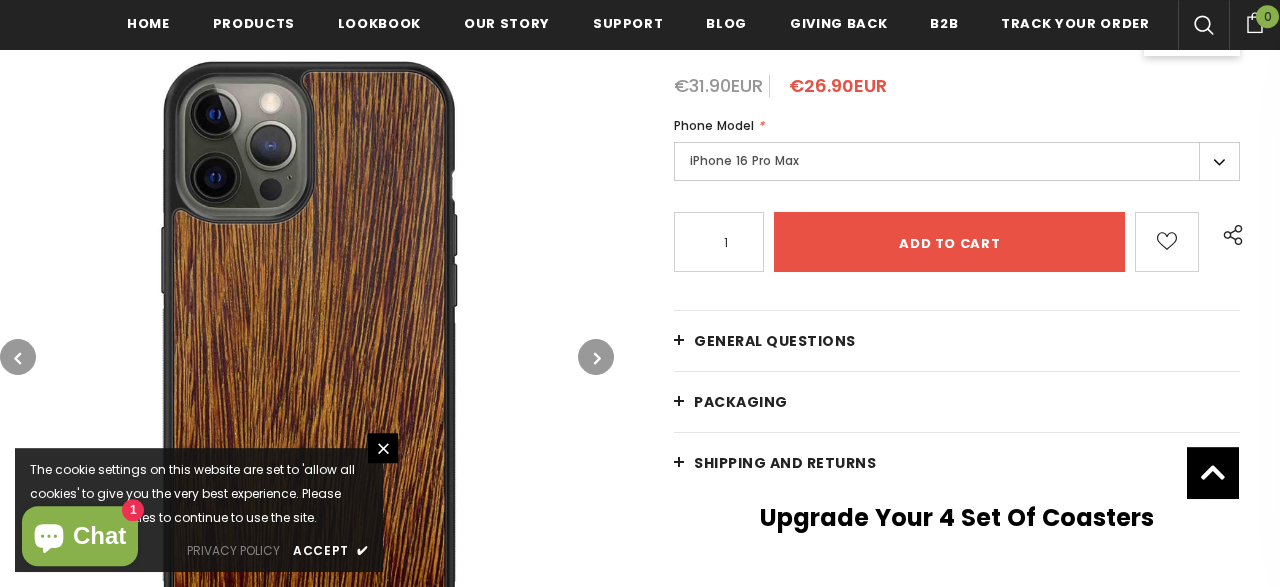 scroll, scrollTop: 395, scrollLeft: 0, axis: vertical 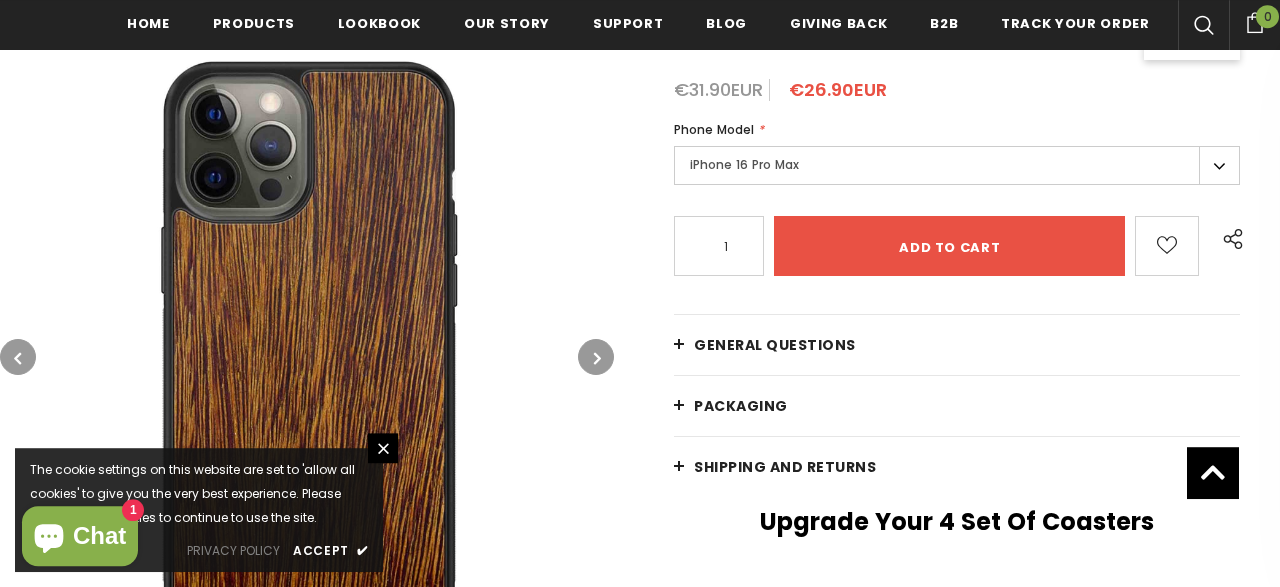 click on "iPhone 16 Pro Max" at bounding box center (957, 165) 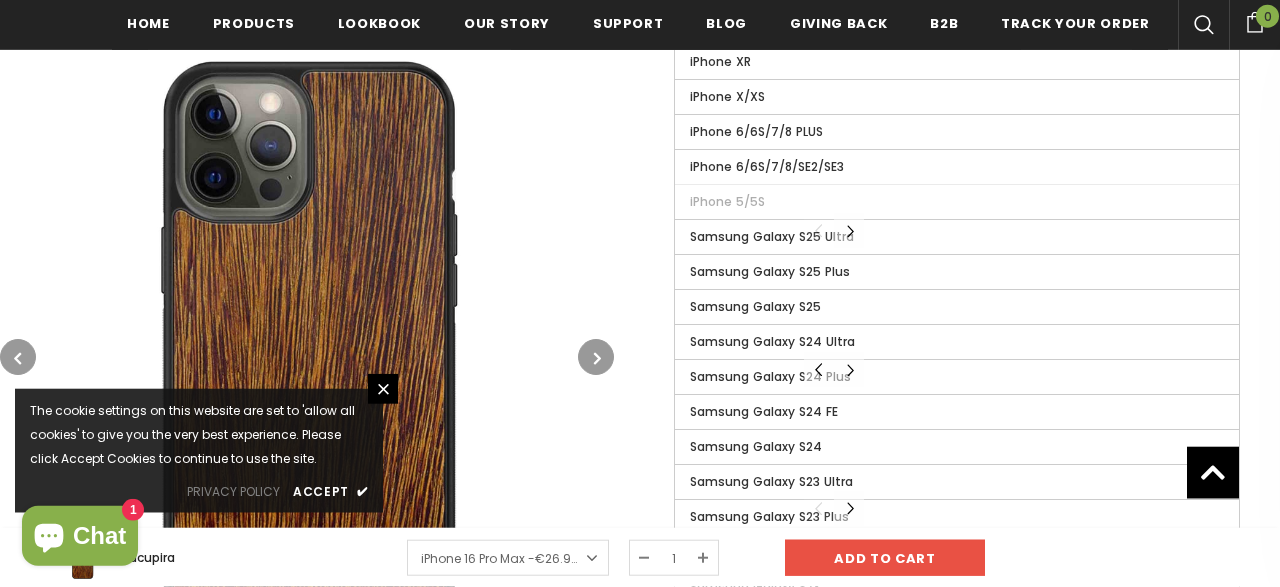 scroll, scrollTop: 1418, scrollLeft: 0, axis: vertical 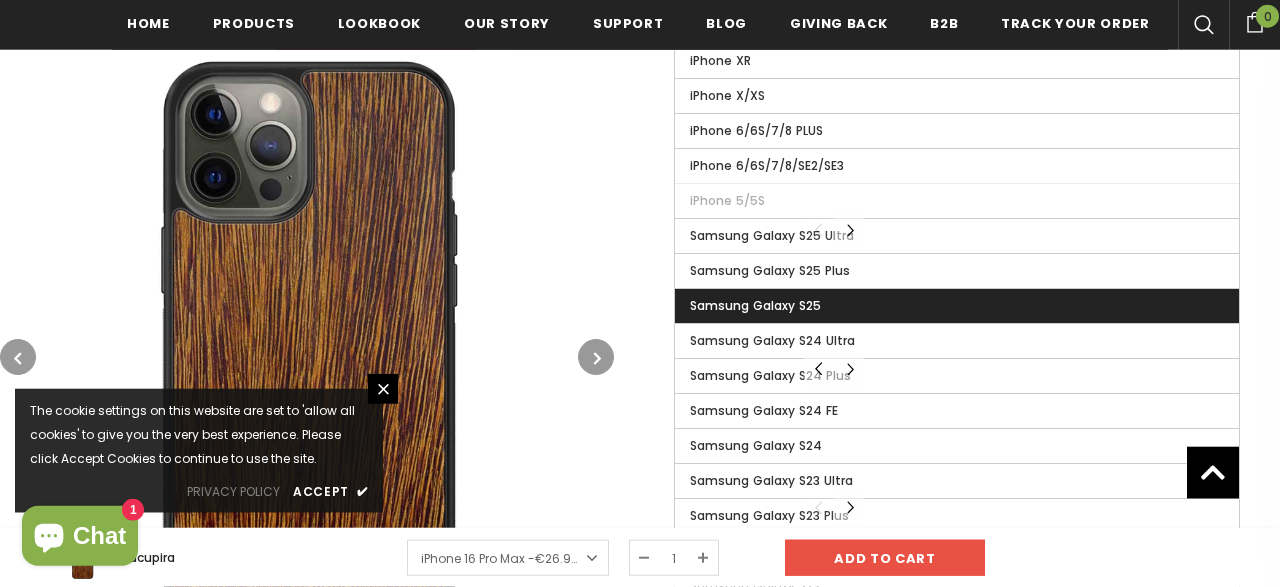 click on "Samsung Galaxy S25" at bounding box center (957, 306) 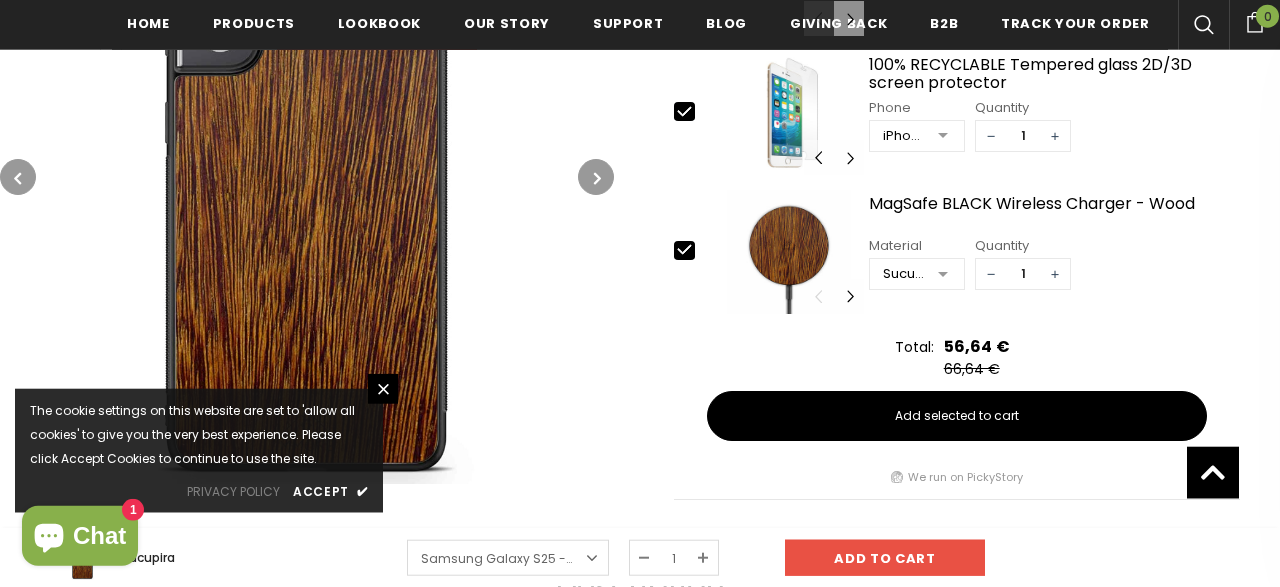scroll, scrollTop: 1631, scrollLeft: 0, axis: vertical 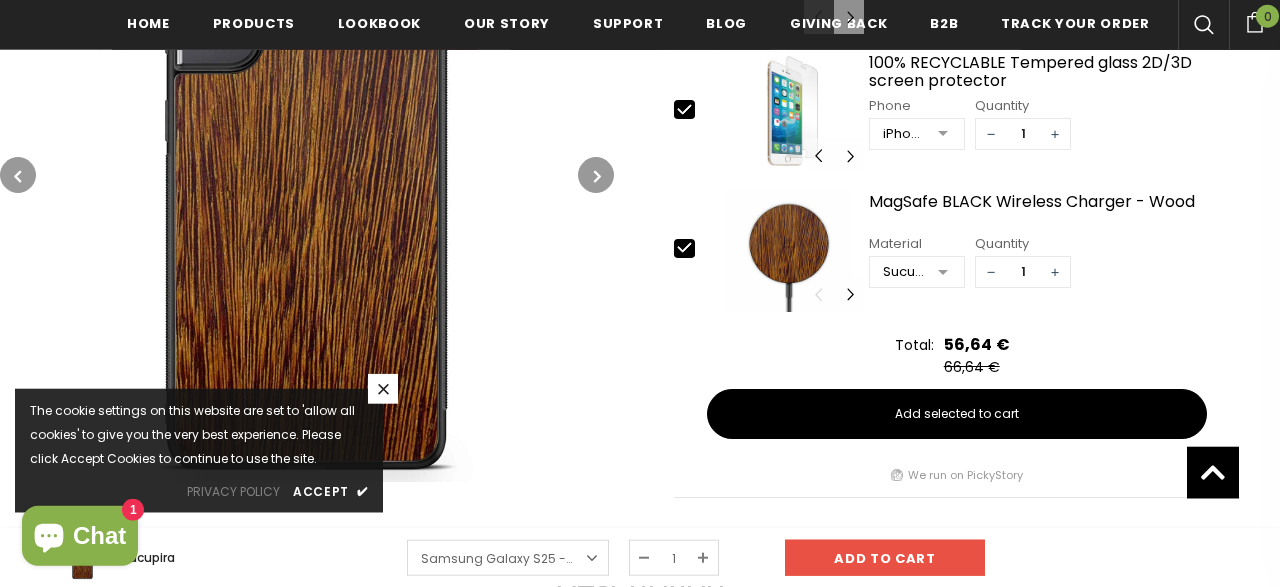click at bounding box center (383, 389) 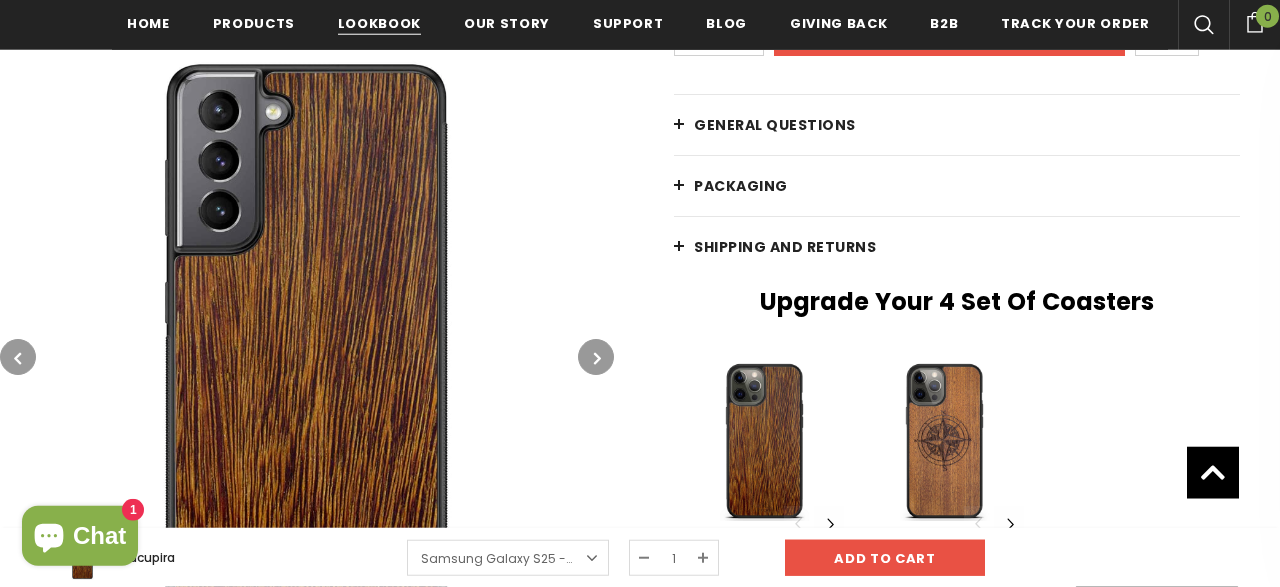 scroll, scrollTop: 604, scrollLeft: 0, axis: vertical 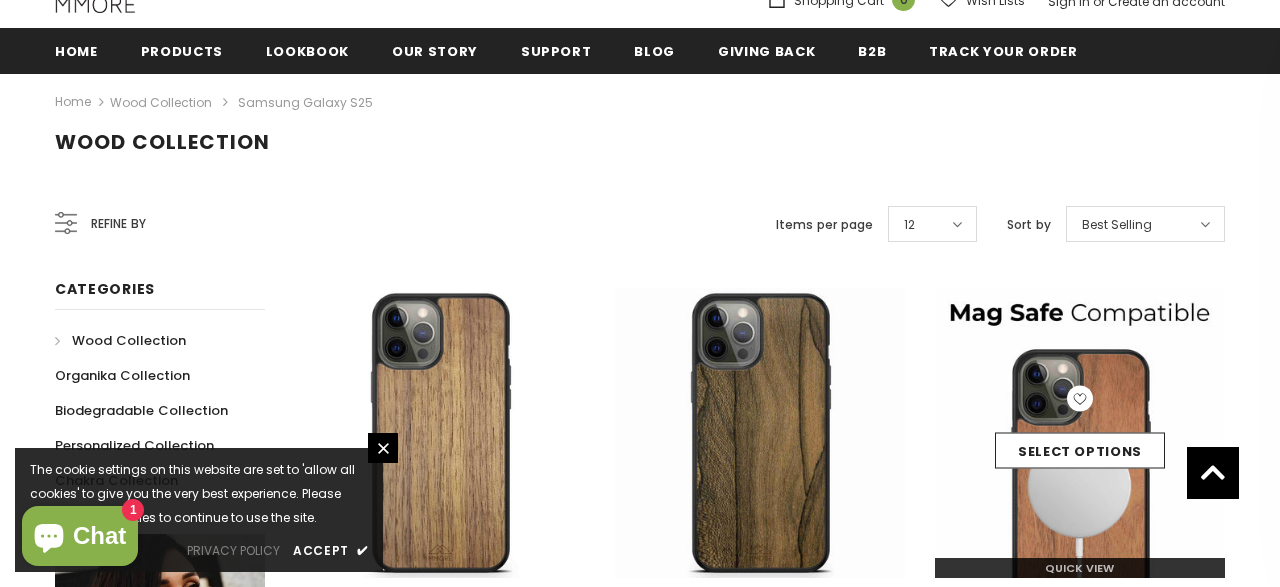 click on "Select options" at bounding box center [1080, 433] 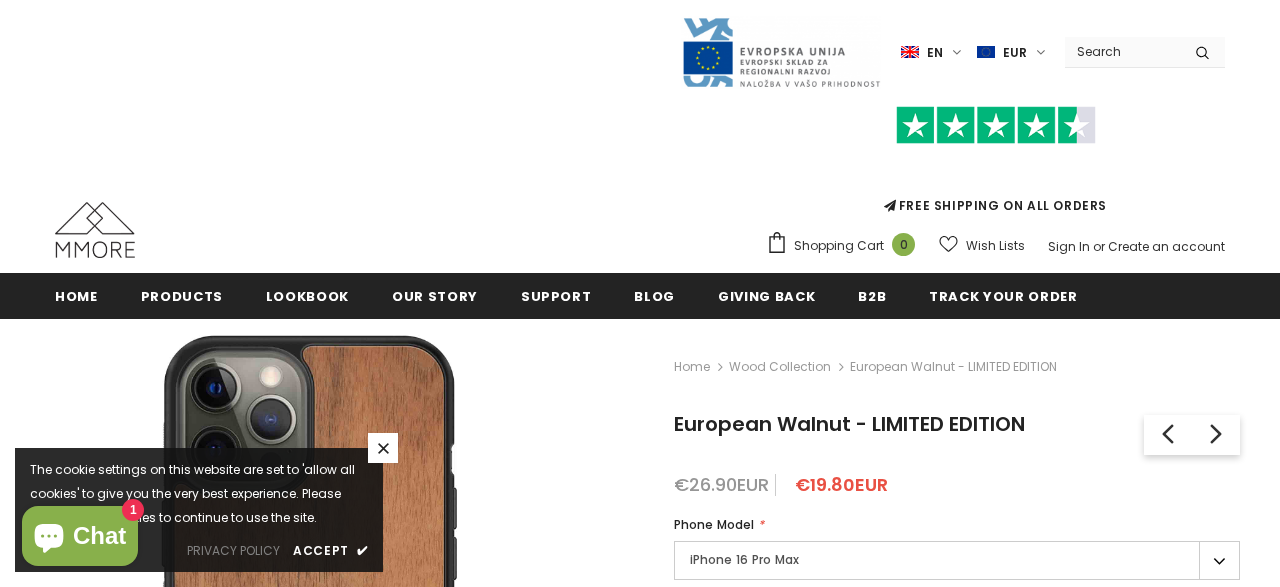 scroll, scrollTop: 50, scrollLeft: 0, axis: vertical 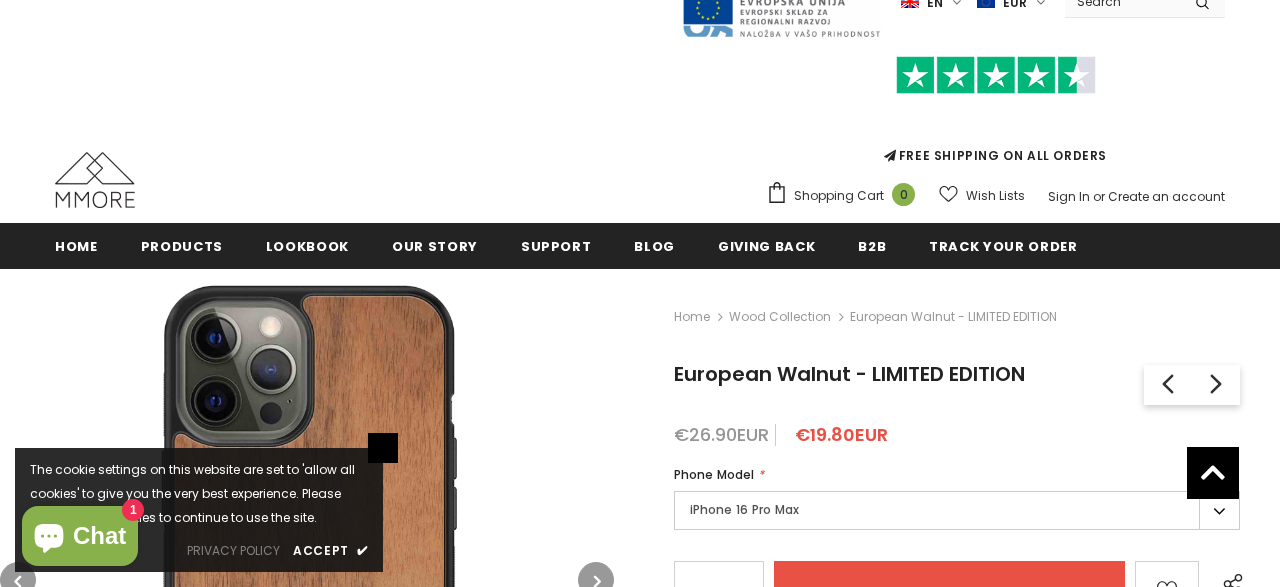 click 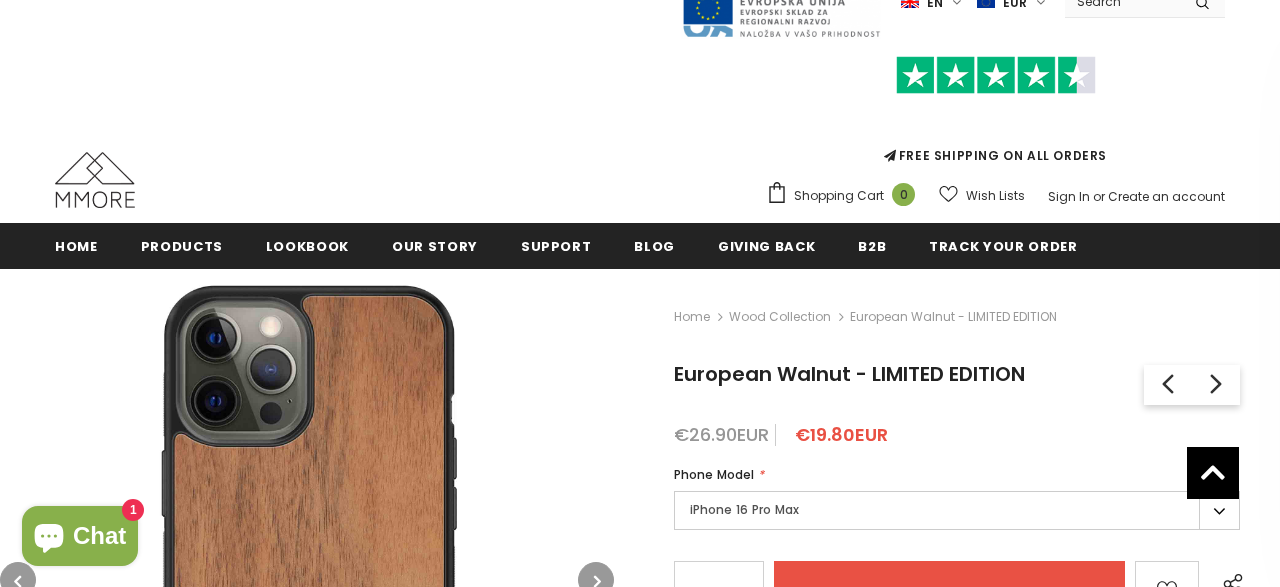 scroll, scrollTop: 50, scrollLeft: 0, axis: vertical 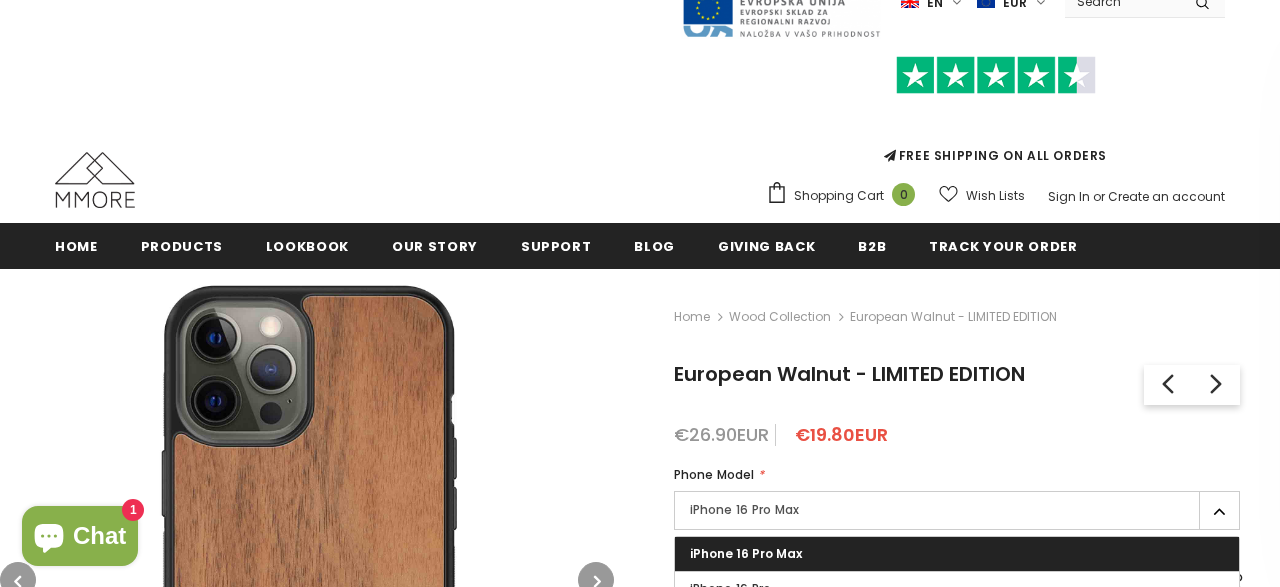 click on "iPhone 16 Pro Max" at bounding box center [957, 510] 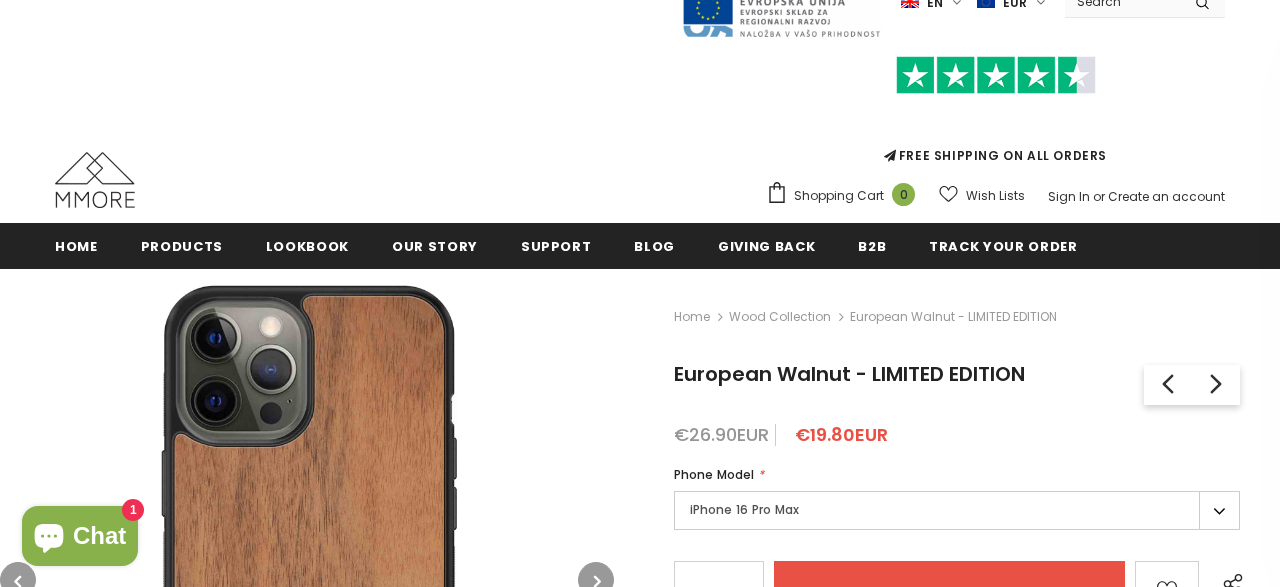 click on "iPhone 16 Pro Max" at bounding box center [957, 510] 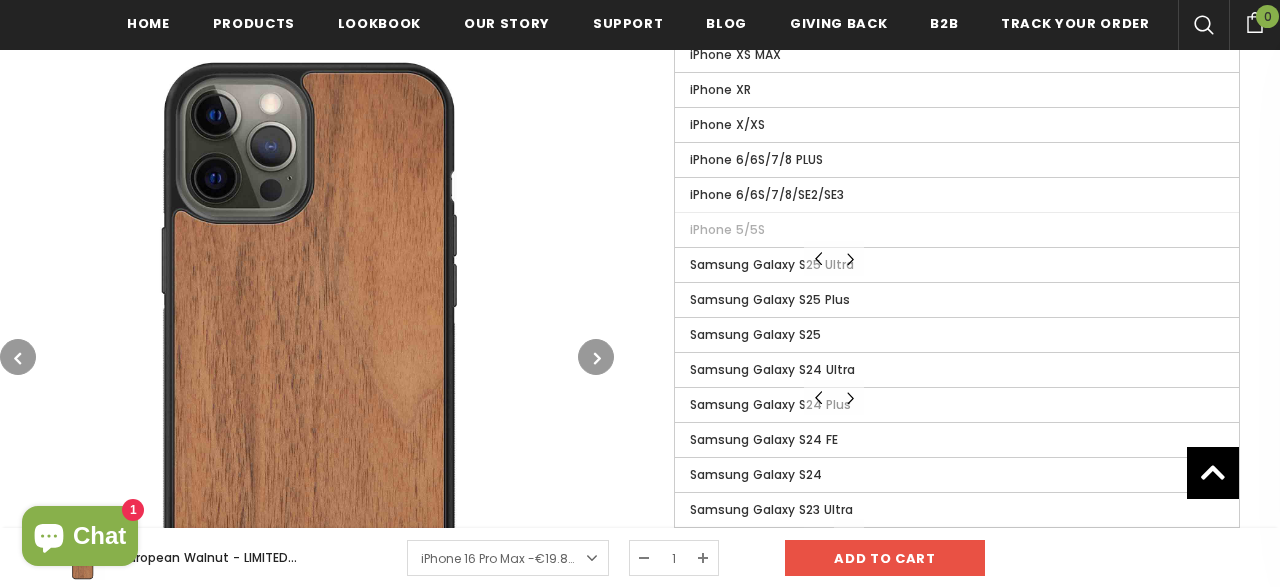 scroll, scrollTop: 1393, scrollLeft: 0, axis: vertical 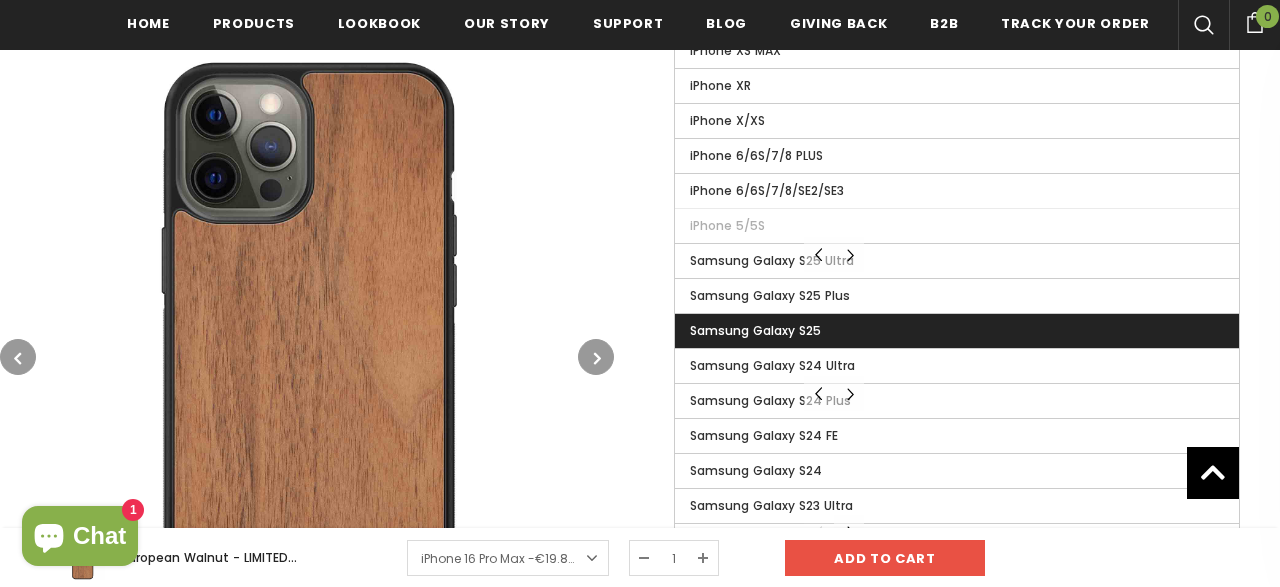 click on "Samsung Galaxy S25" at bounding box center [957, 331] 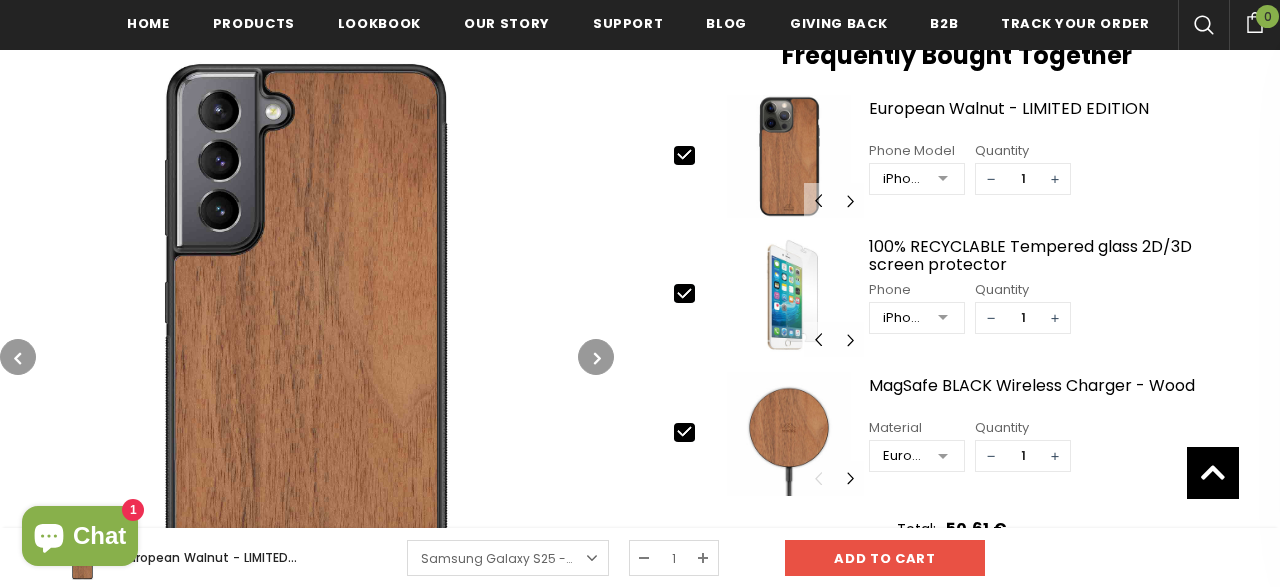 scroll, scrollTop: 1450, scrollLeft: 0, axis: vertical 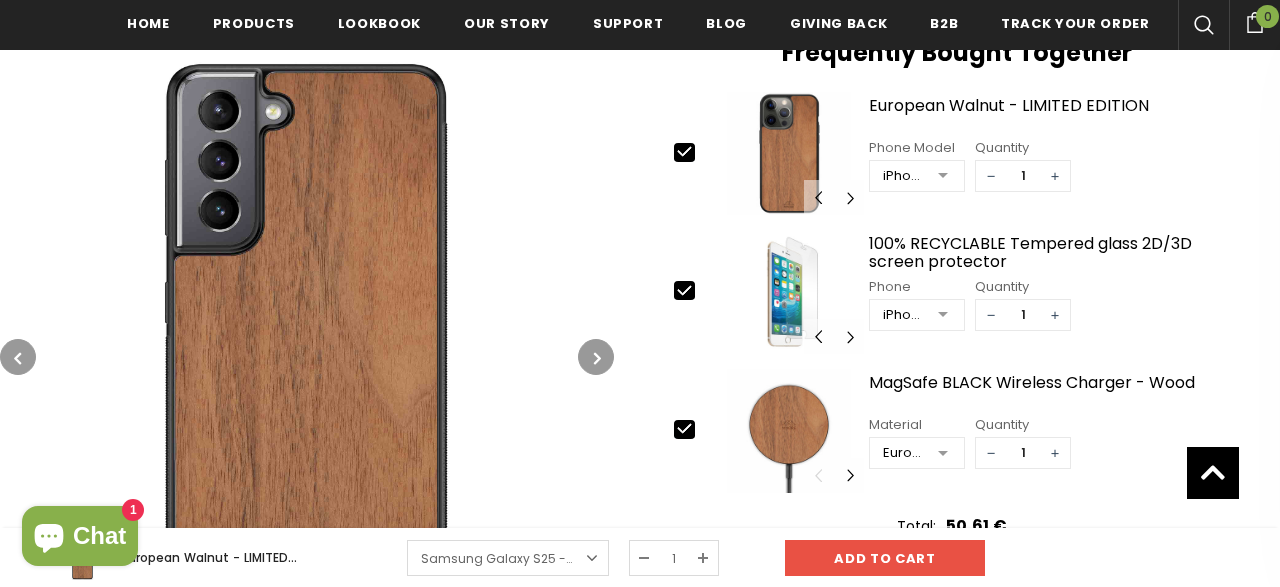click at bounding box center [307, 357] 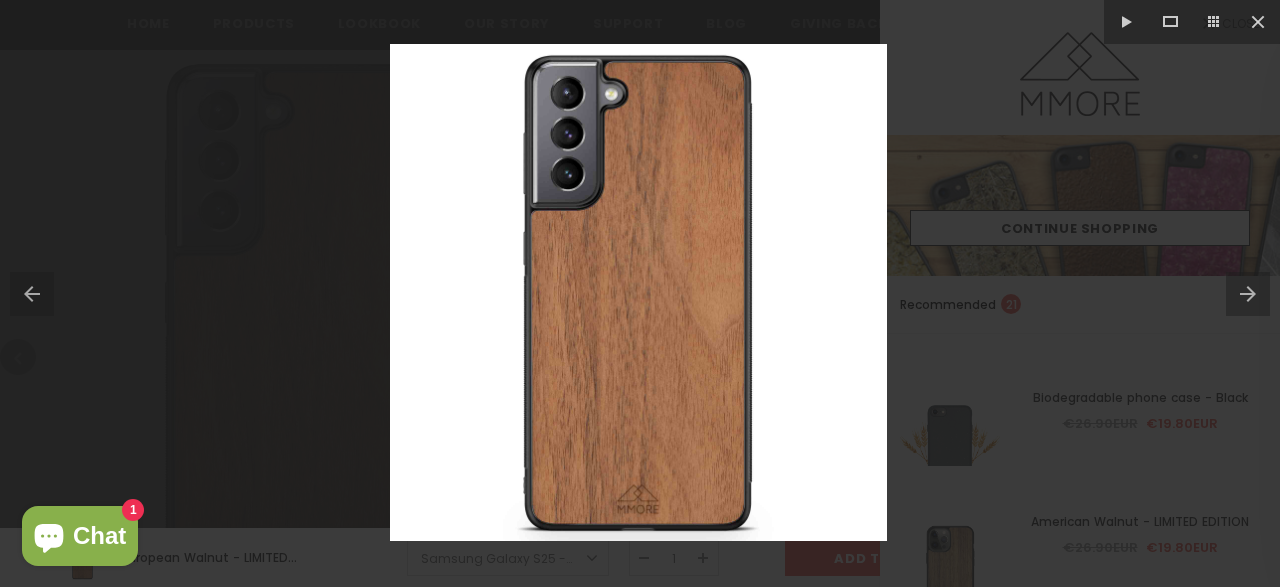 click at bounding box center [640, 293] 